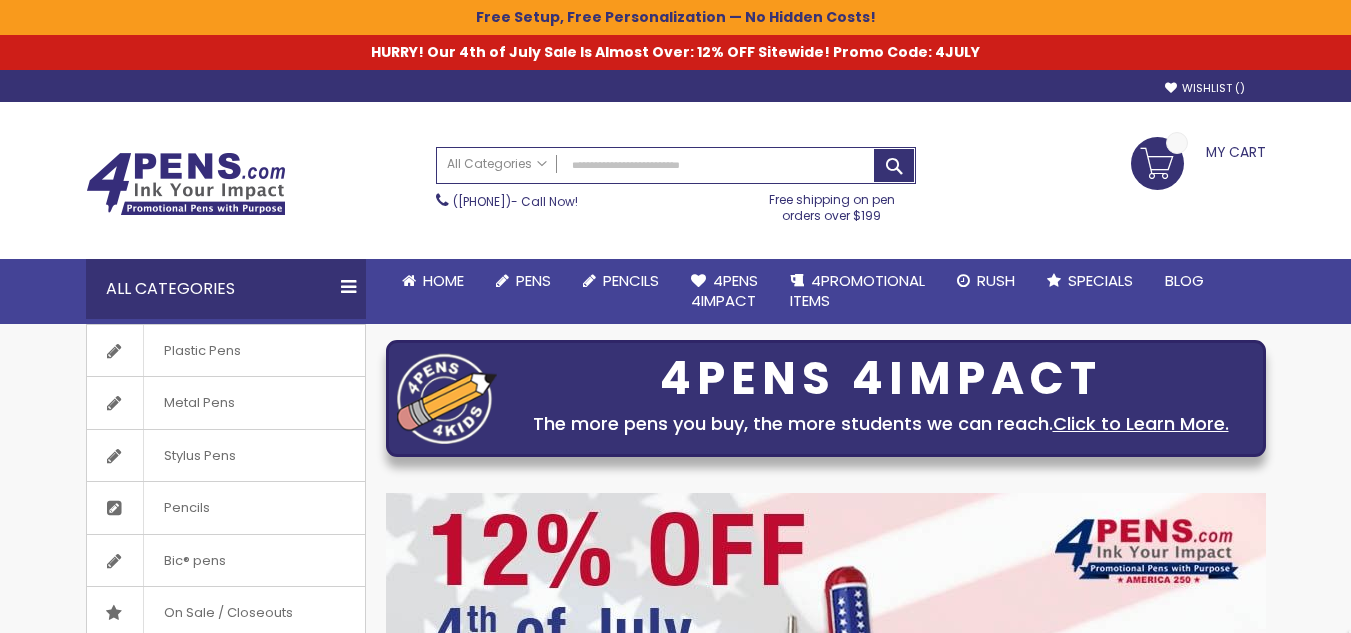scroll, scrollTop: 0, scrollLeft: 0, axis: both 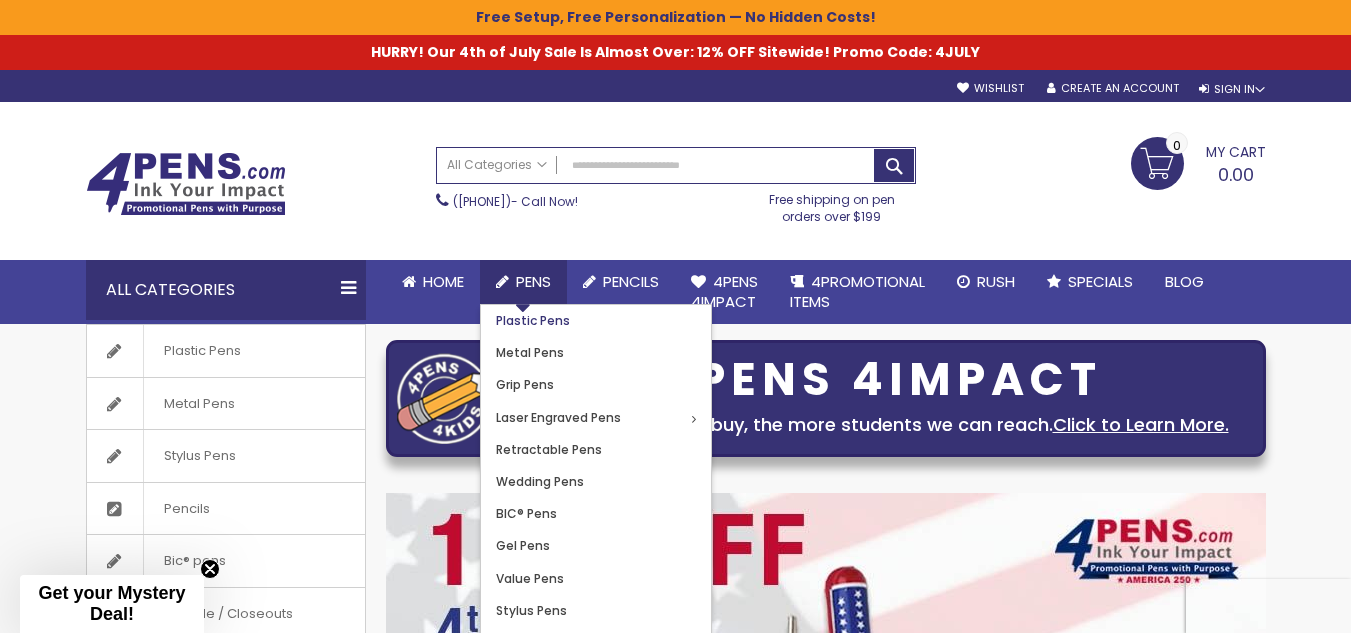 click on "Plastic Pens" at bounding box center (533, 320) 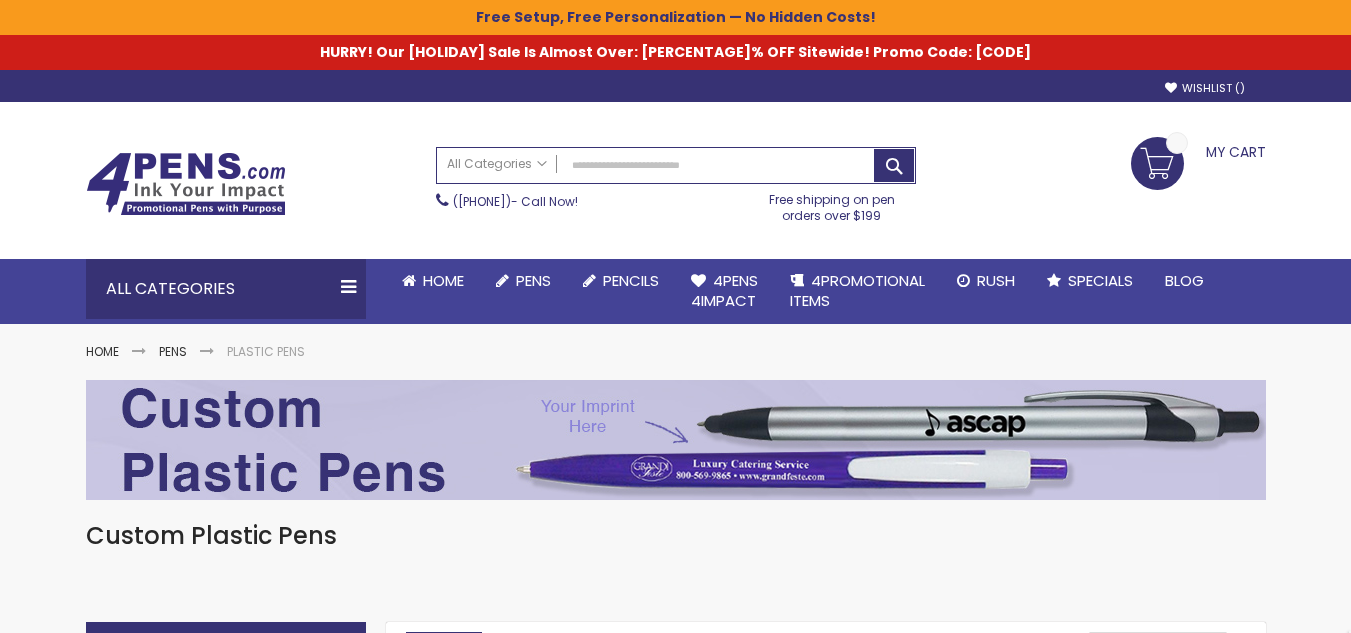scroll, scrollTop: 284, scrollLeft: 0, axis: vertical 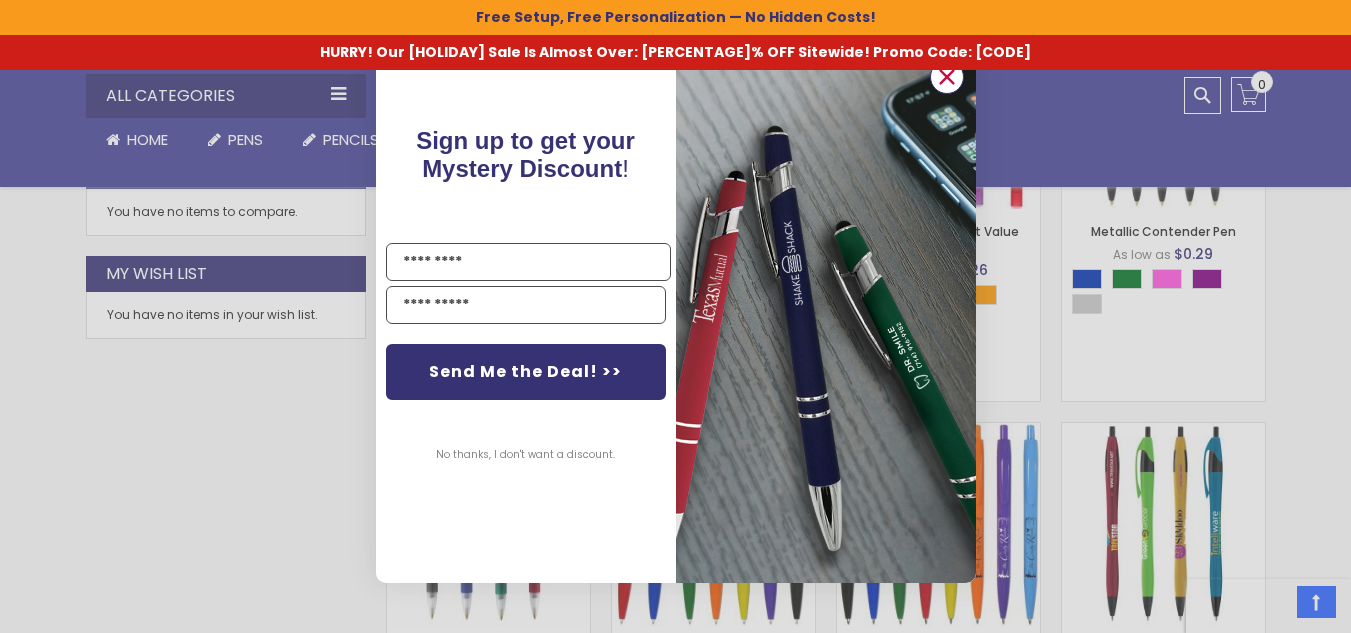 click at bounding box center [946, 76] 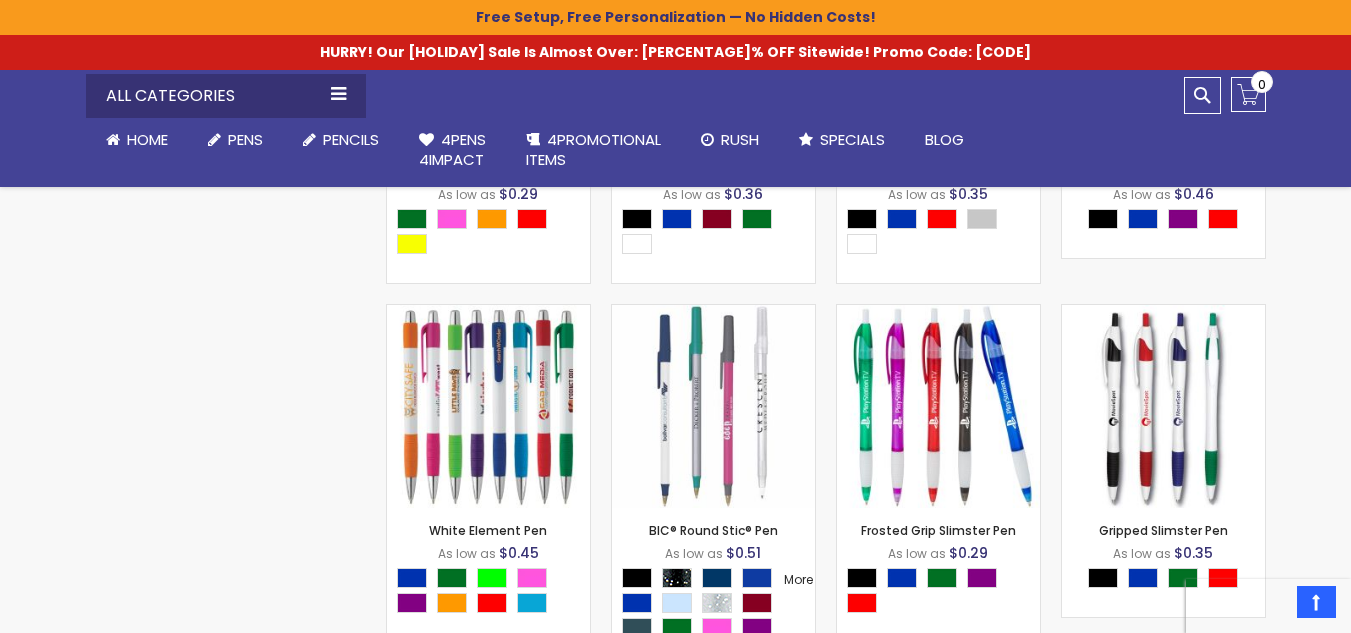 scroll, scrollTop: 5140, scrollLeft: 0, axis: vertical 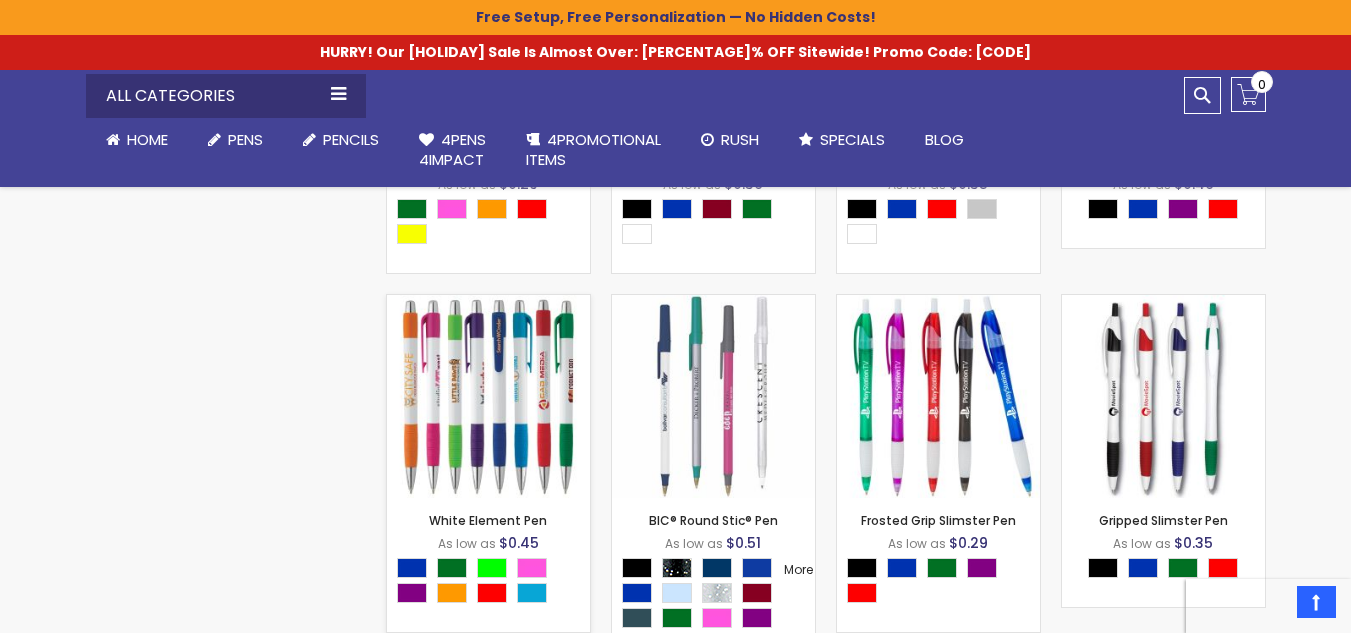 click at bounding box center [488, 396] 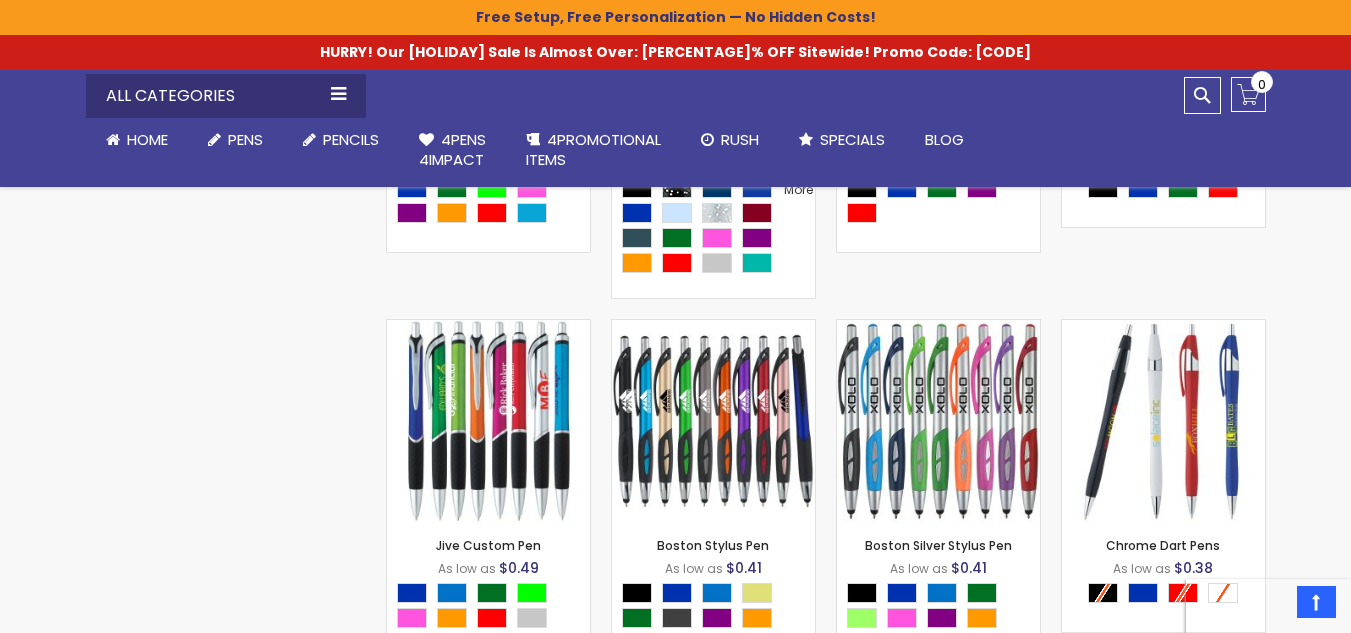 scroll, scrollTop: 5522, scrollLeft: 0, axis: vertical 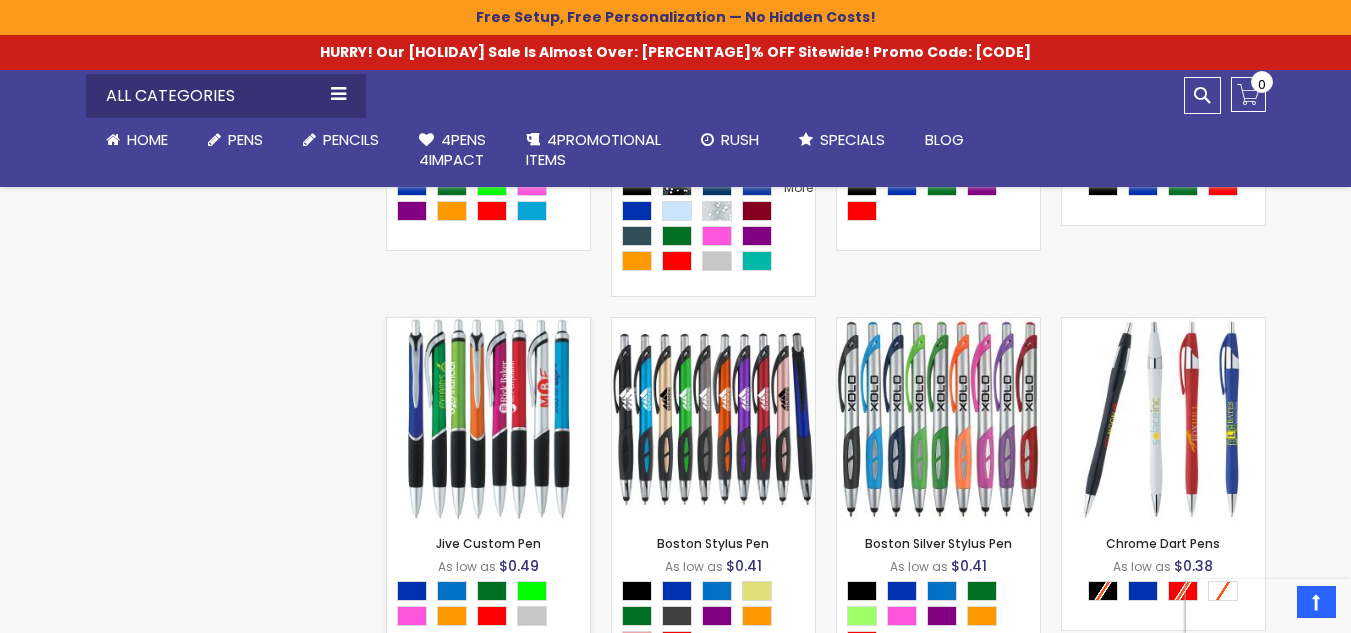 click at bounding box center (488, 419) 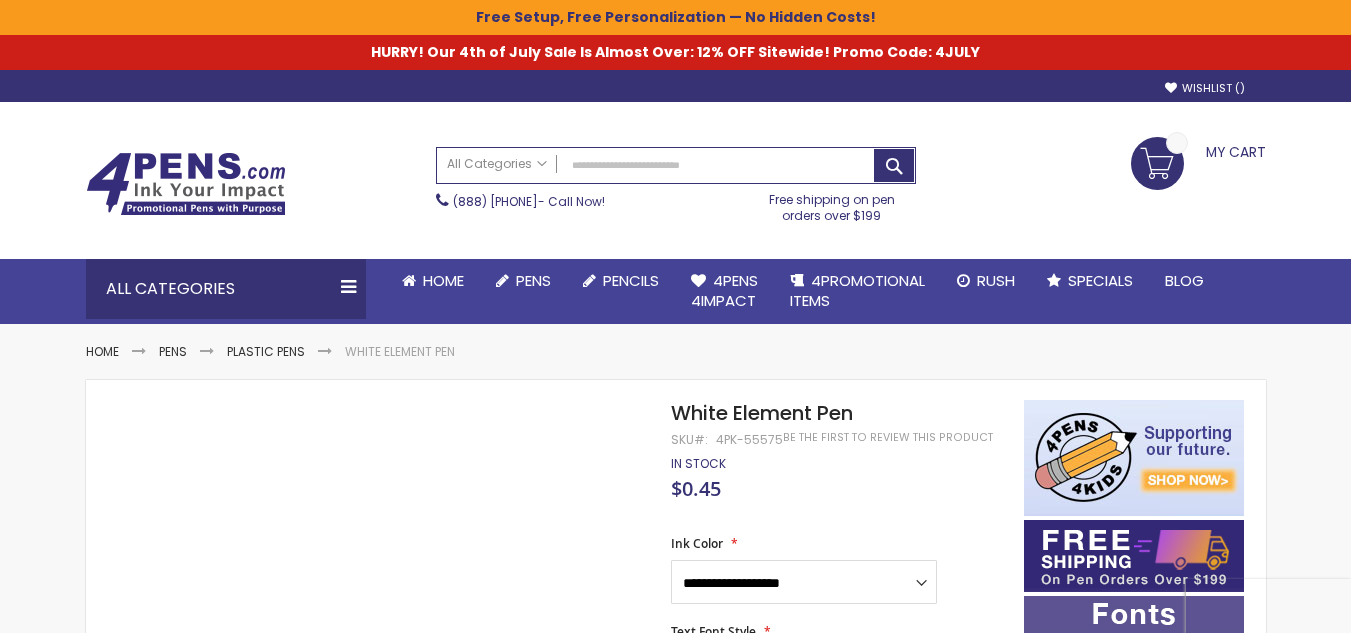 scroll, scrollTop: 0, scrollLeft: 0, axis: both 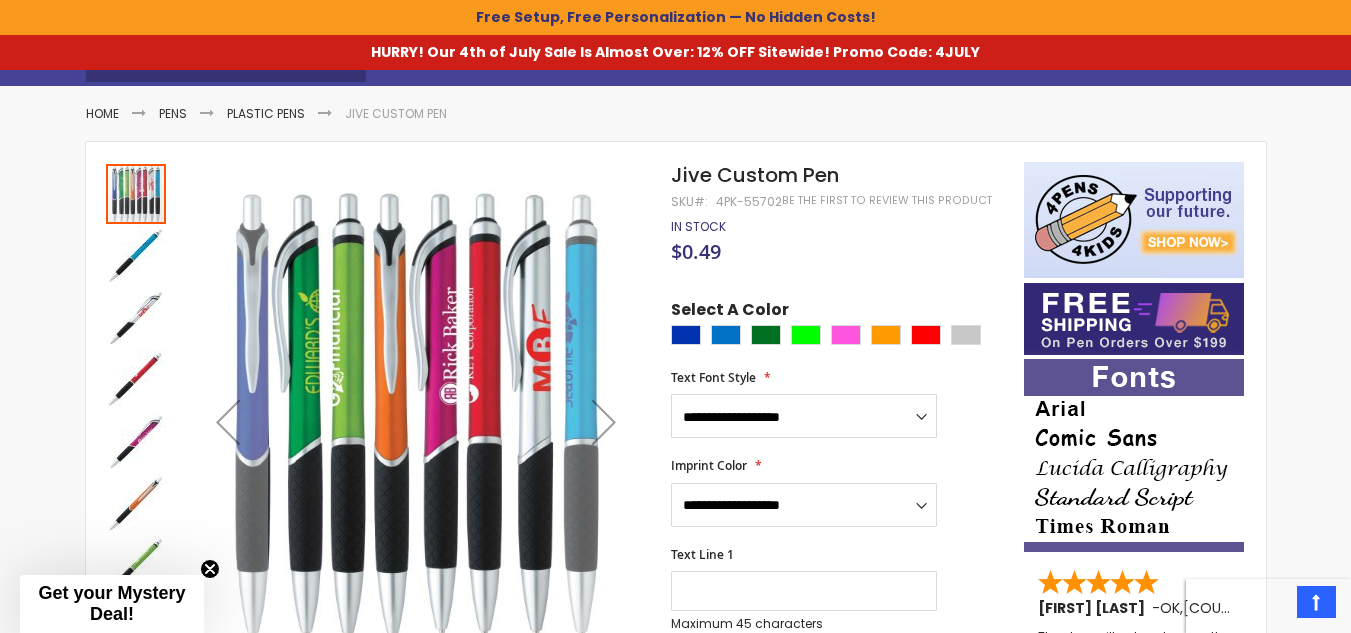 click at bounding box center [136, 194] 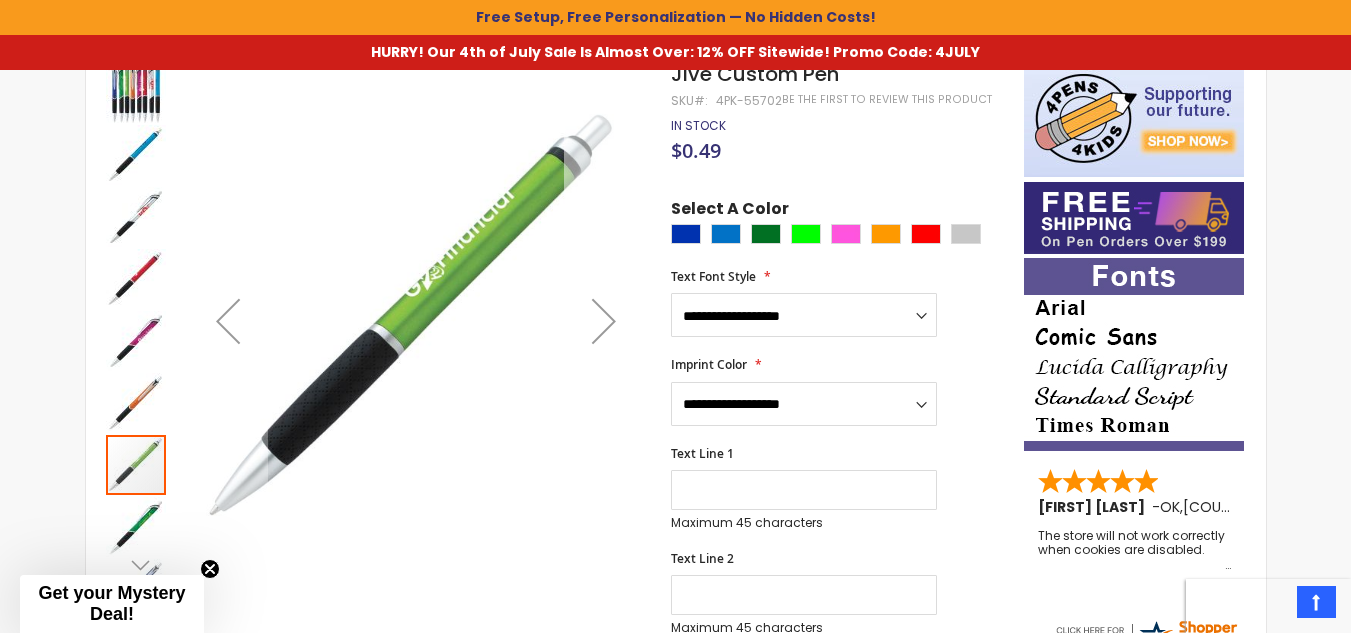 scroll, scrollTop: 340, scrollLeft: 0, axis: vertical 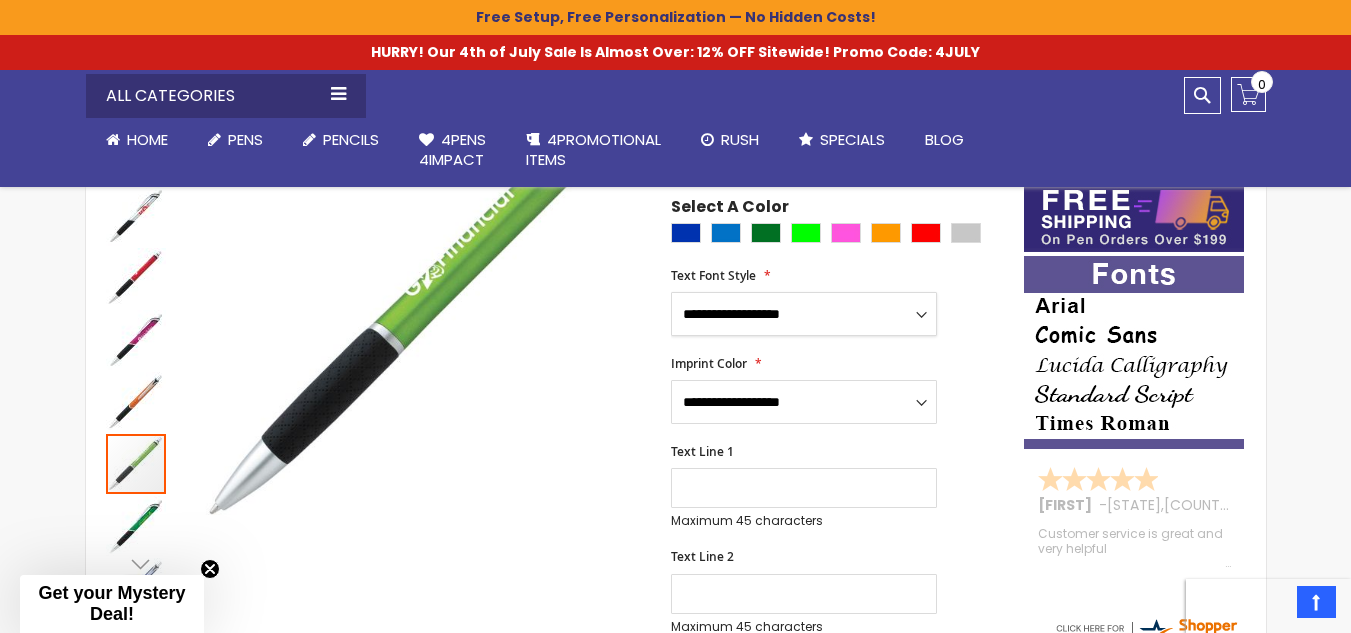click on "**********" at bounding box center [804, 314] 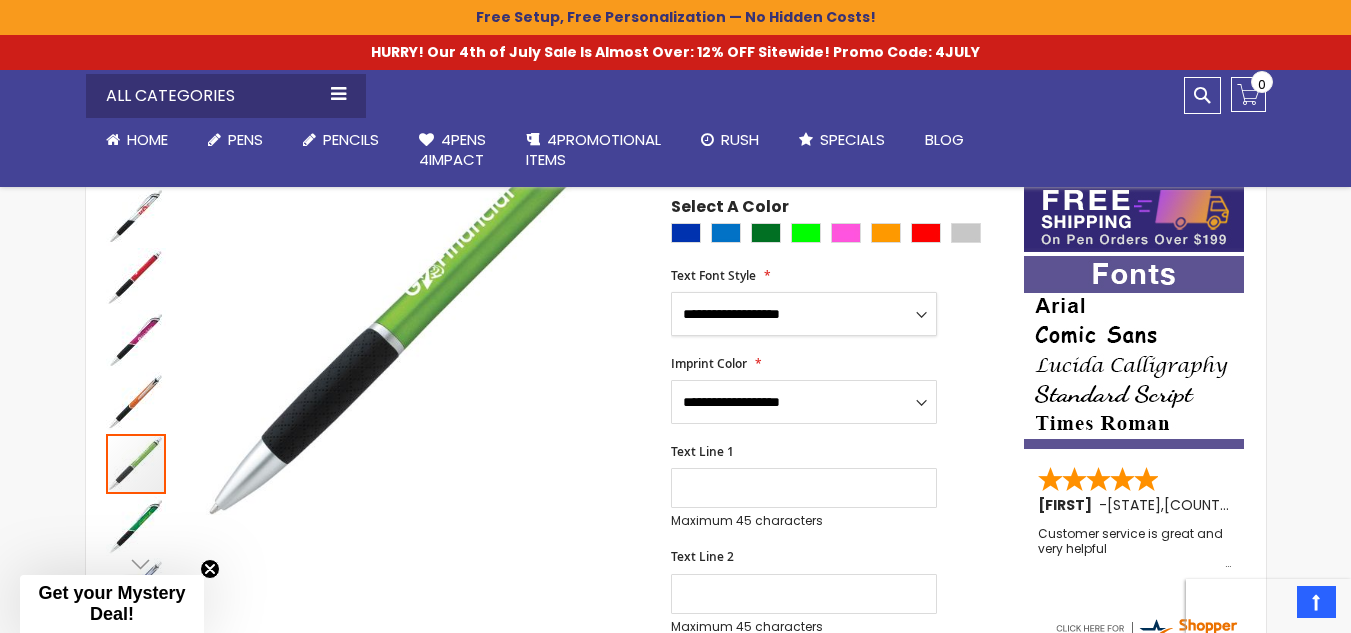 select on "****" 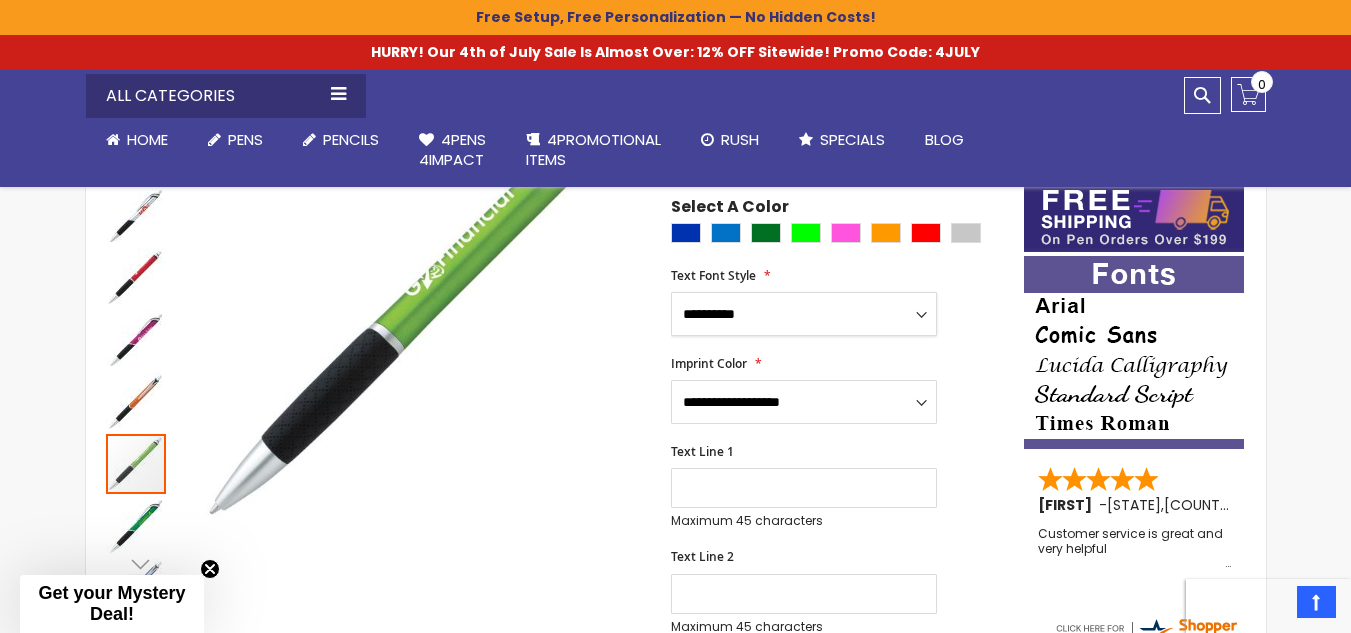 click on "**********" at bounding box center (804, 314) 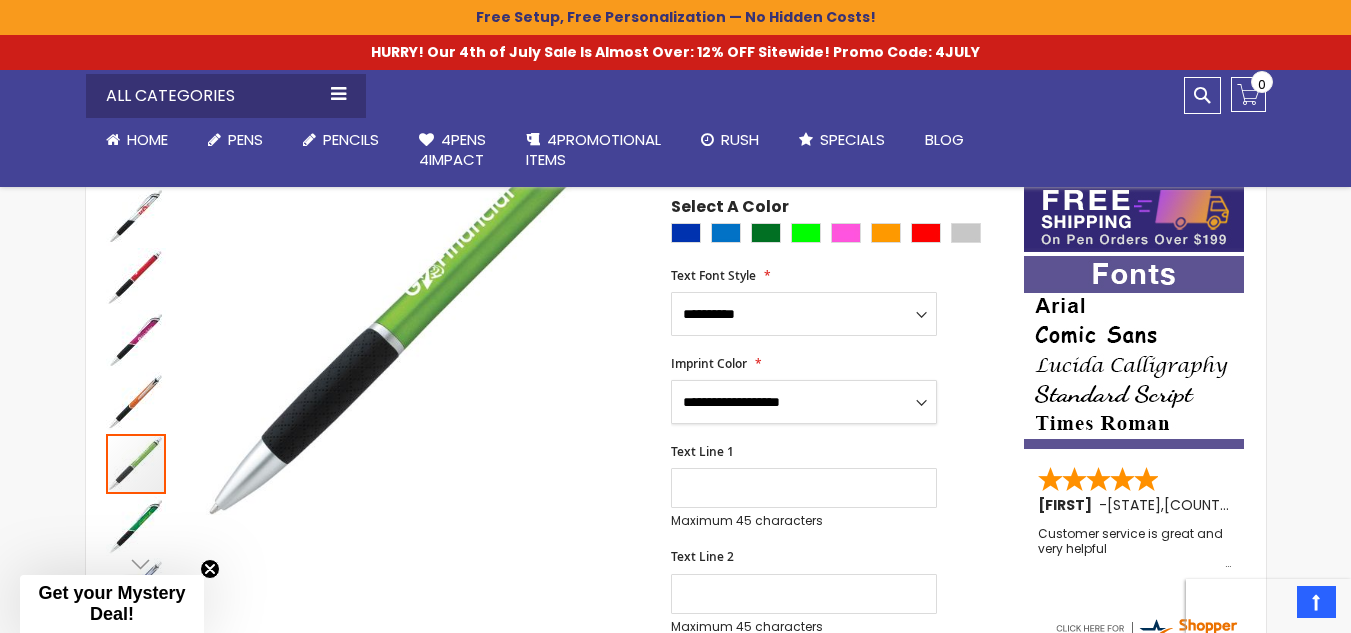 click on "**********" at bounding box center (804, 402) 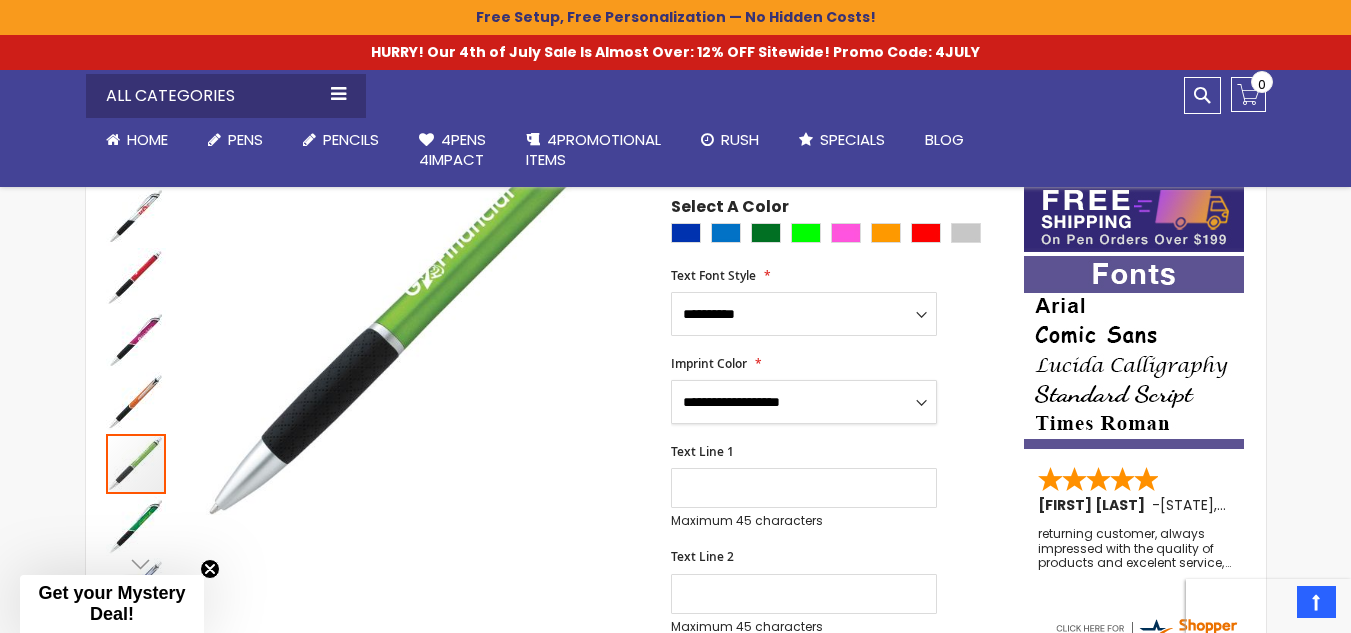 select on "****" 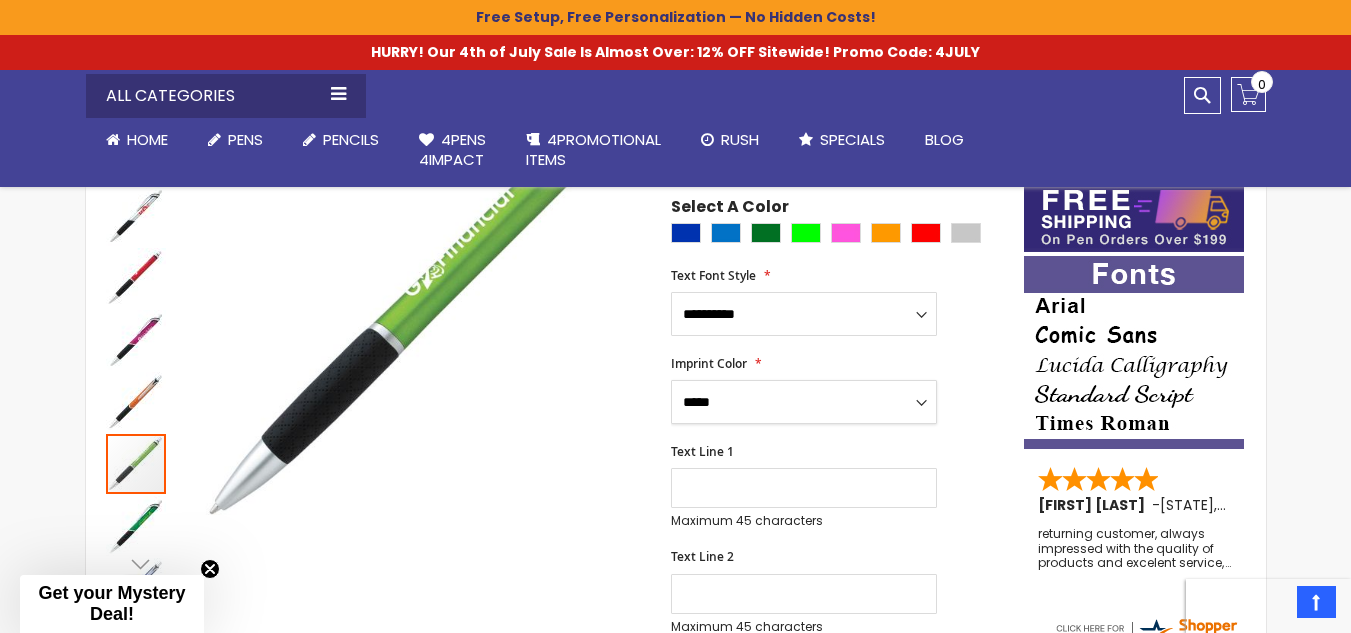 click on "**********" at bounding box center [804, 402] 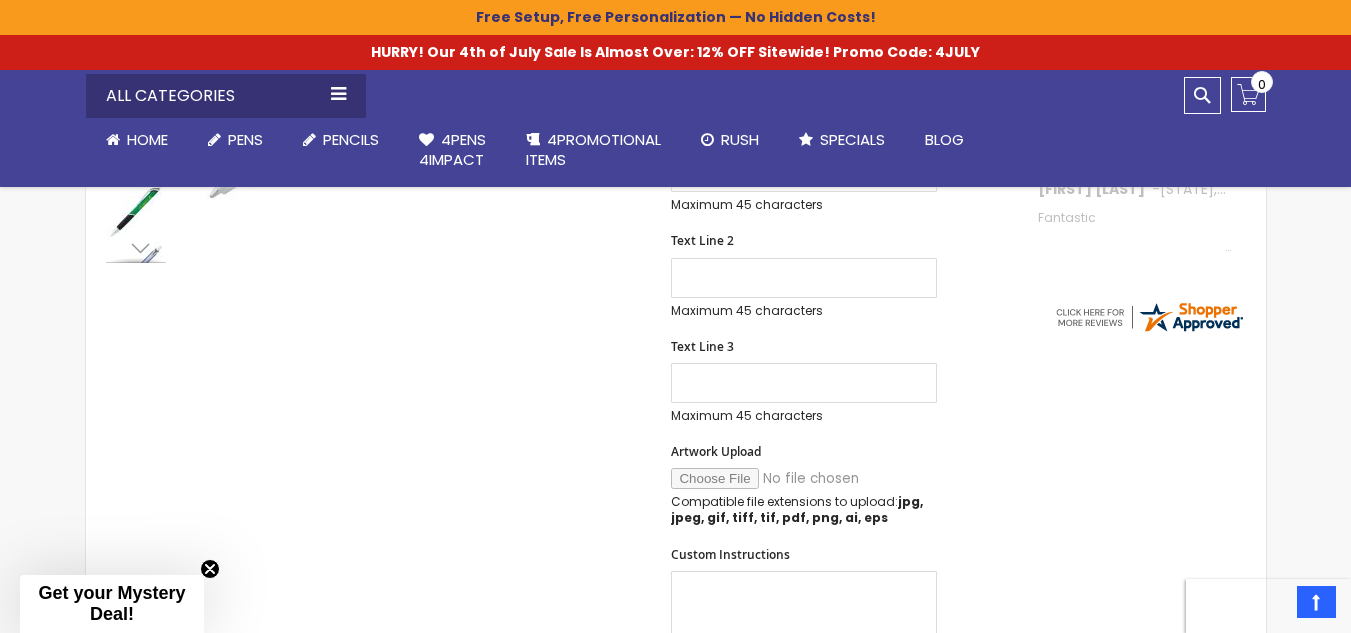scroll, scrollTop: 367, scrollLeft: 0, axis: vertical 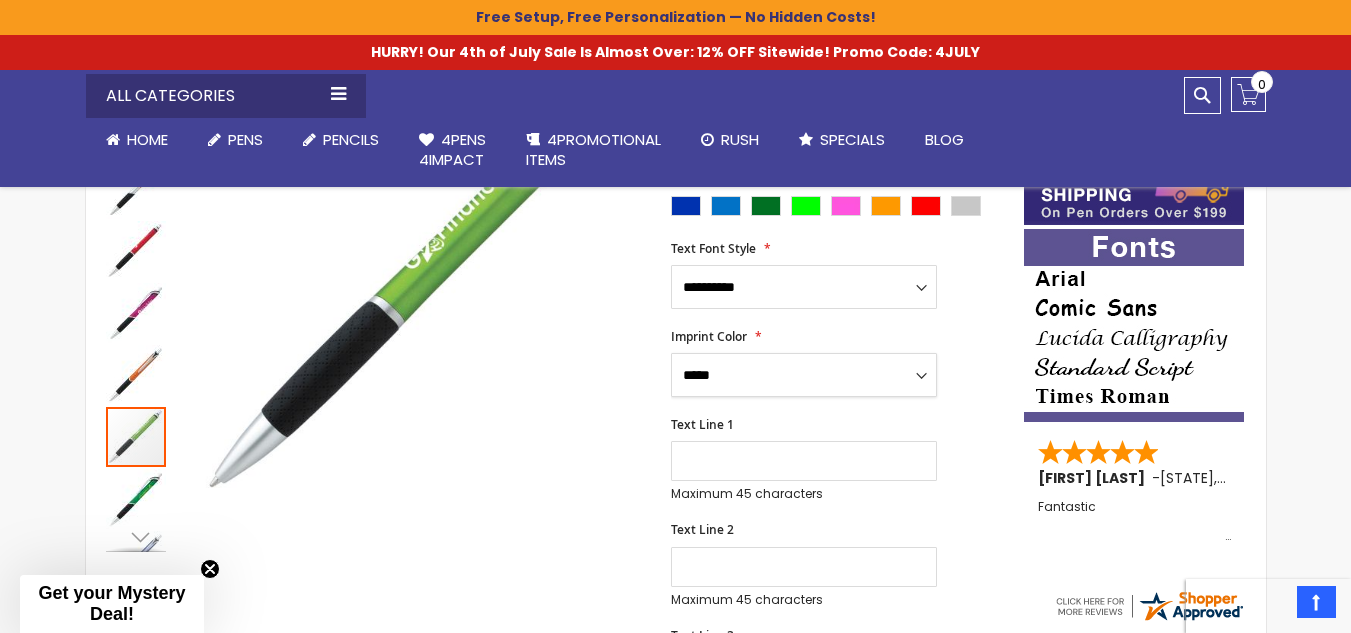 click on "**********" at bounding box center [804, 375] 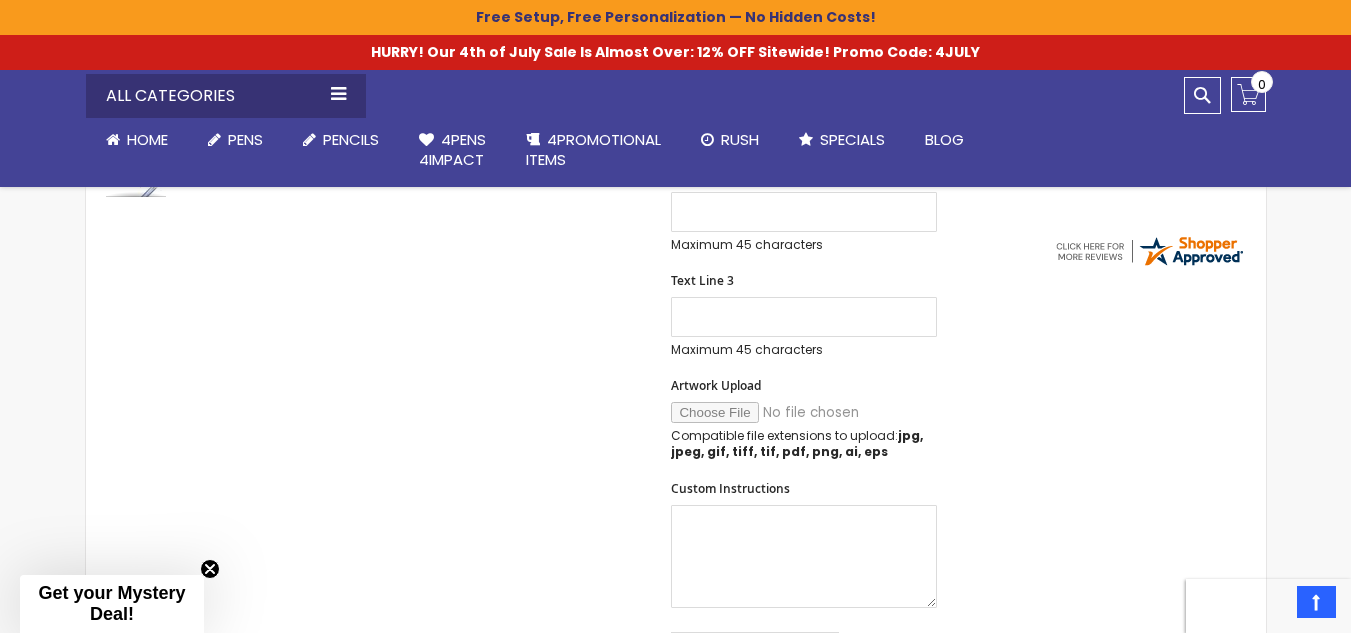 scroll, scrollTop: 723, scrollLeft: 0, axis: vertical 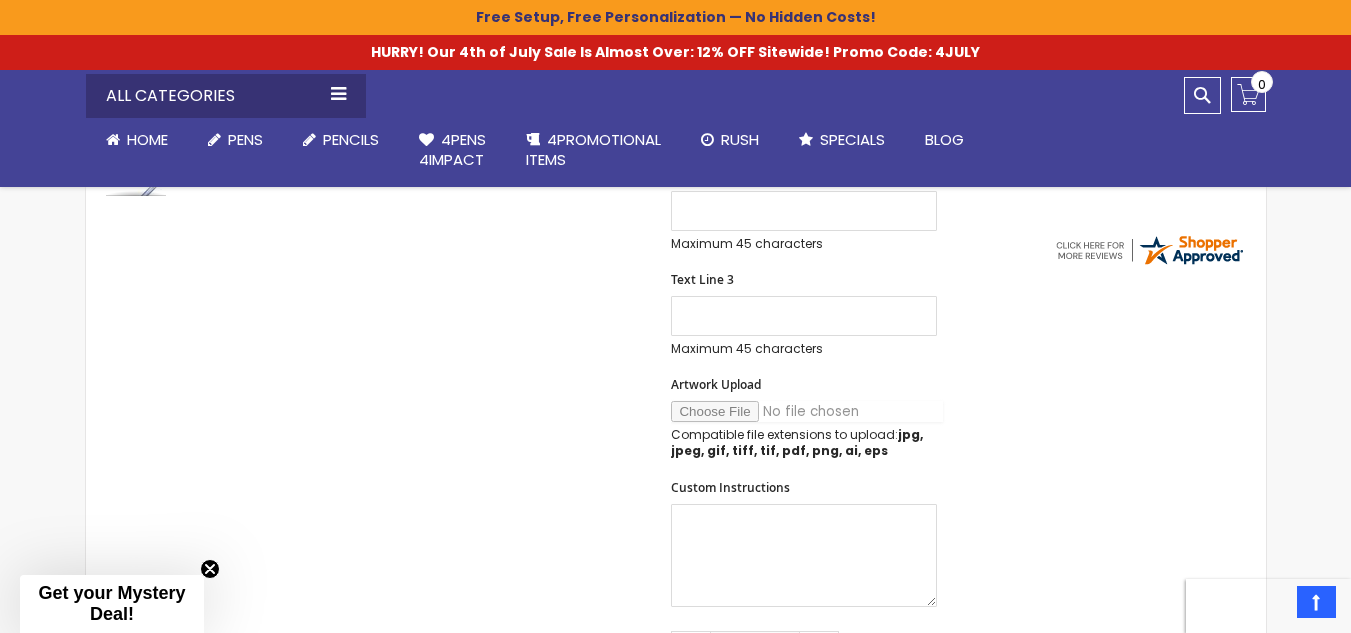 click on "Artwork Upload" at bounding box center (807, 411) 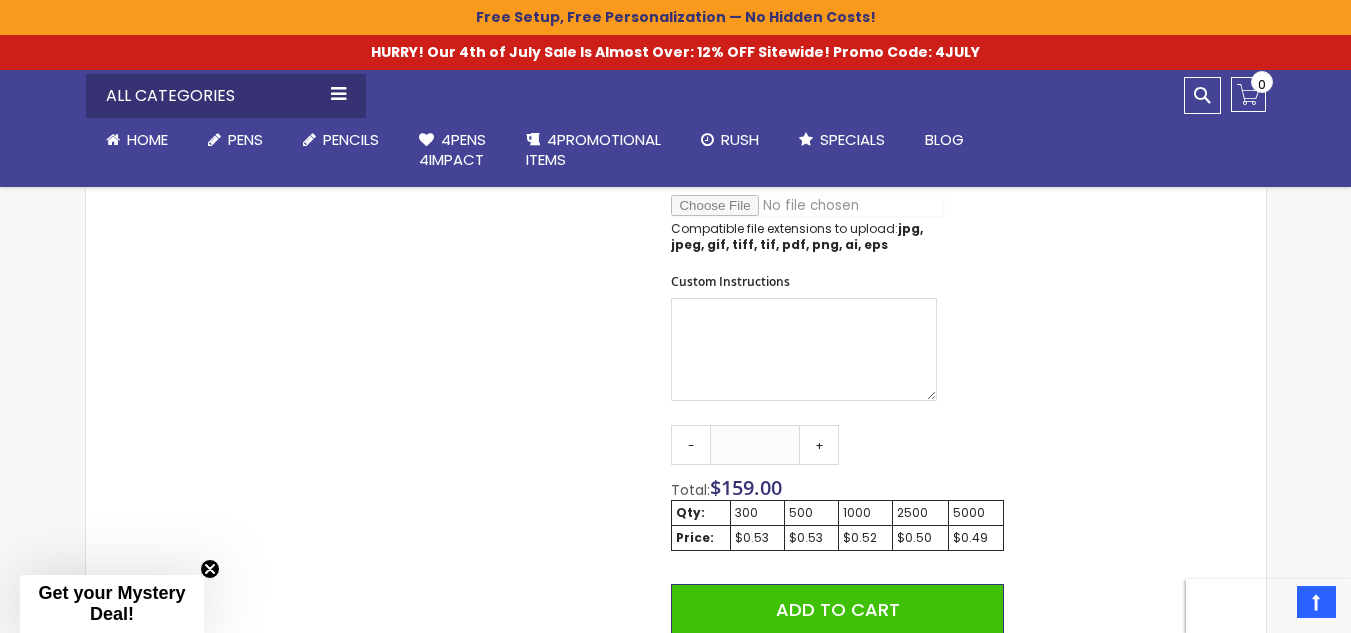 scroll, scrollTop: 930, scrollLeft: 0, axis: vertical 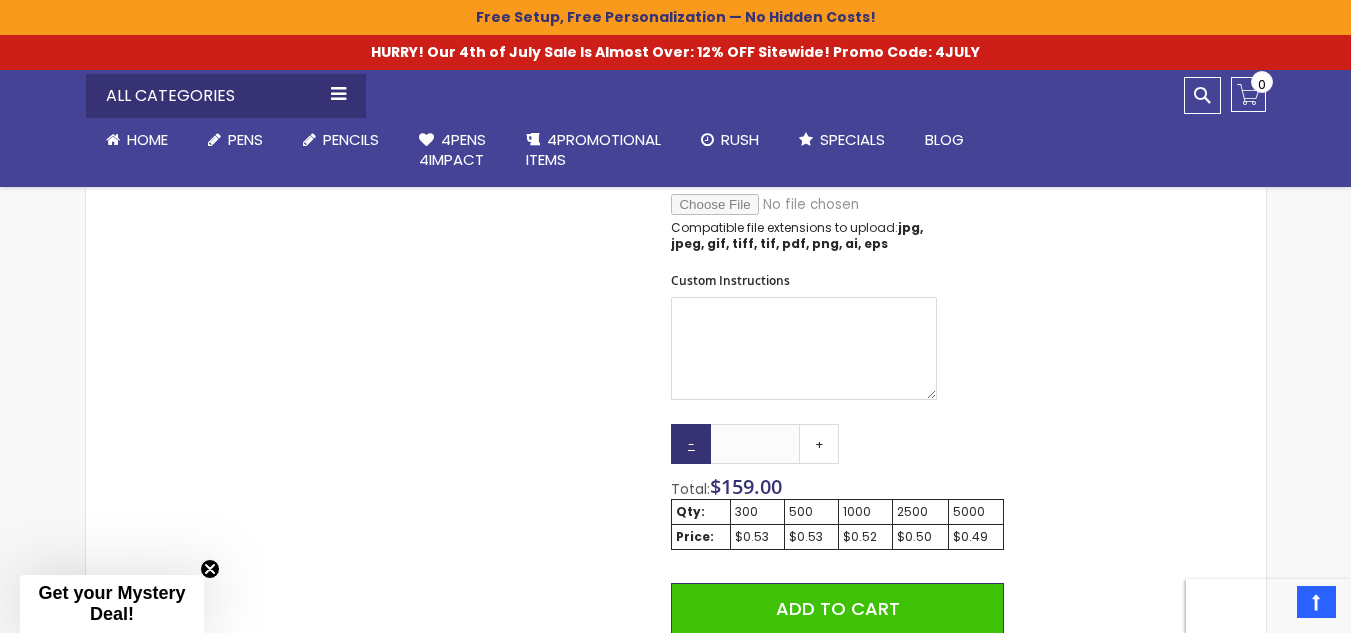 click on "-" at bounding box center (691, 444) 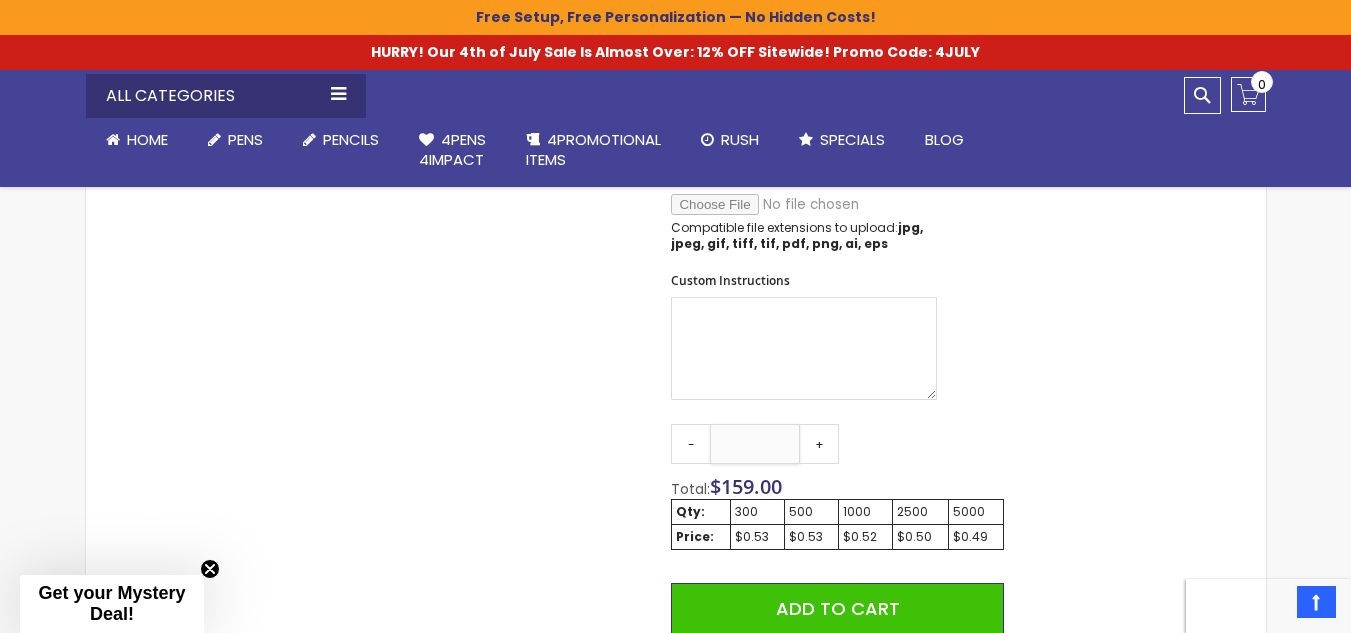 click on "***" at bounding box center (755, 444) 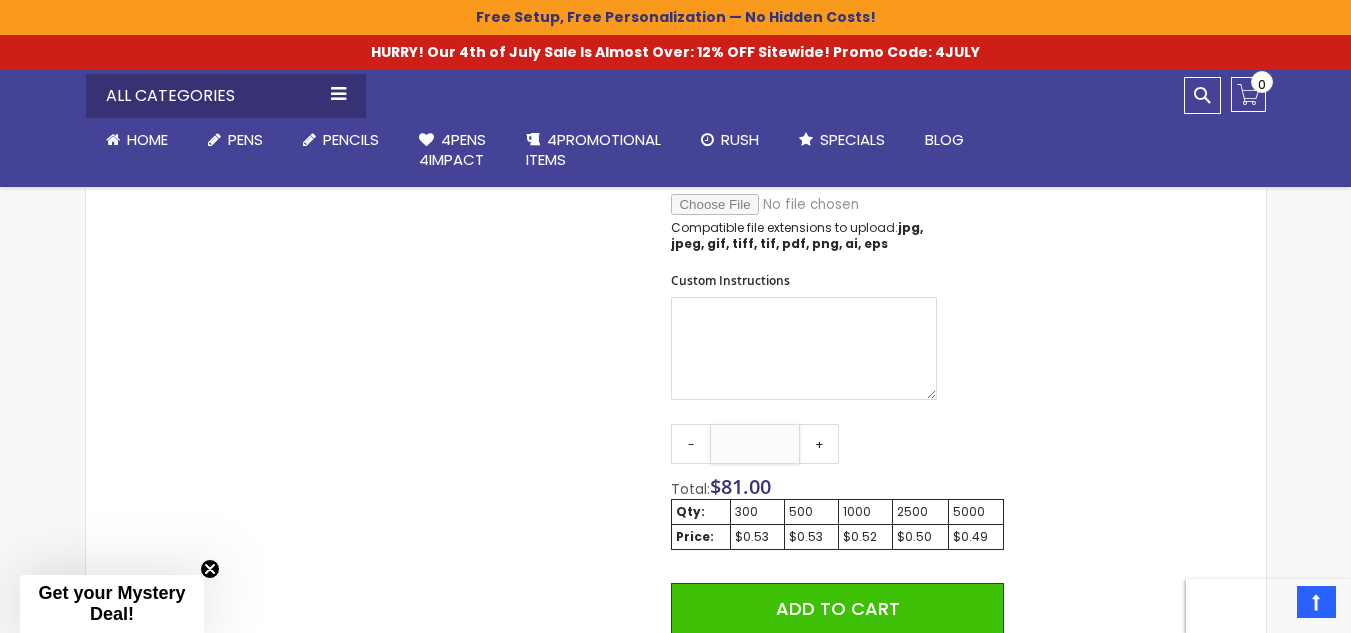 type on "***" 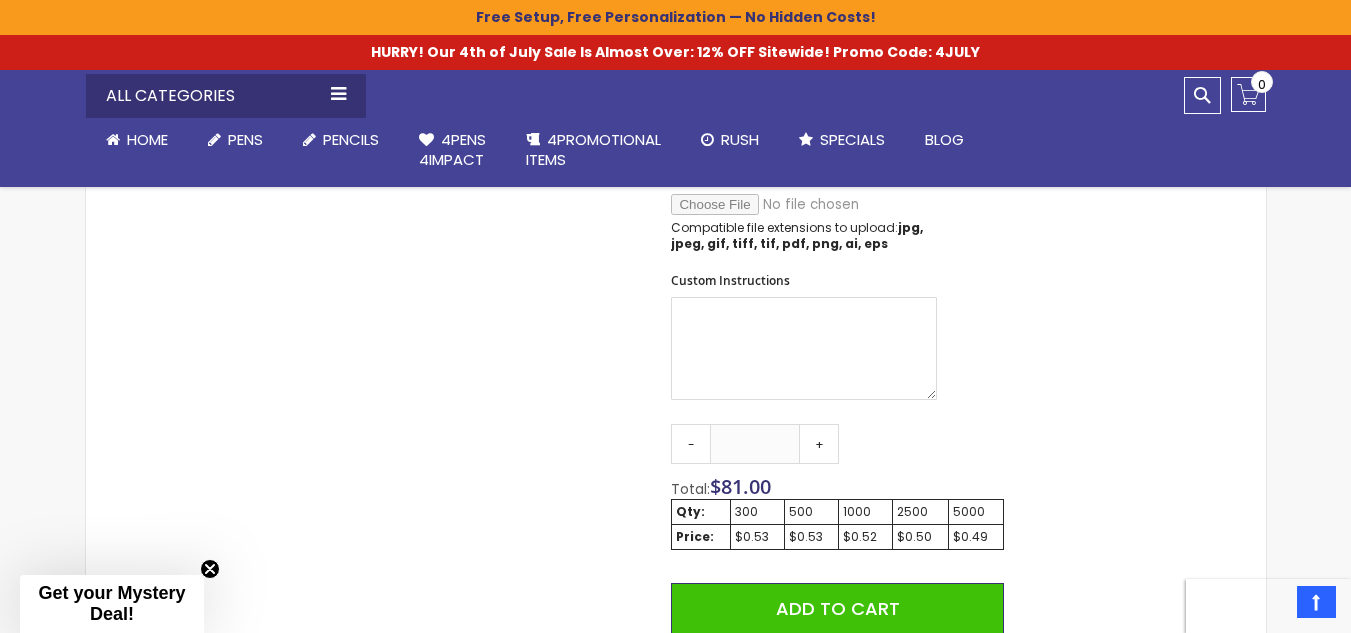 click on "Skip to the end of the images gallery
Skip to the beginning of the images gallery
Jive Custom Pen
SKU
4PK-55702
Be the first to review this product
In stock
Only  %1  left" at bounding box center [555, 238] 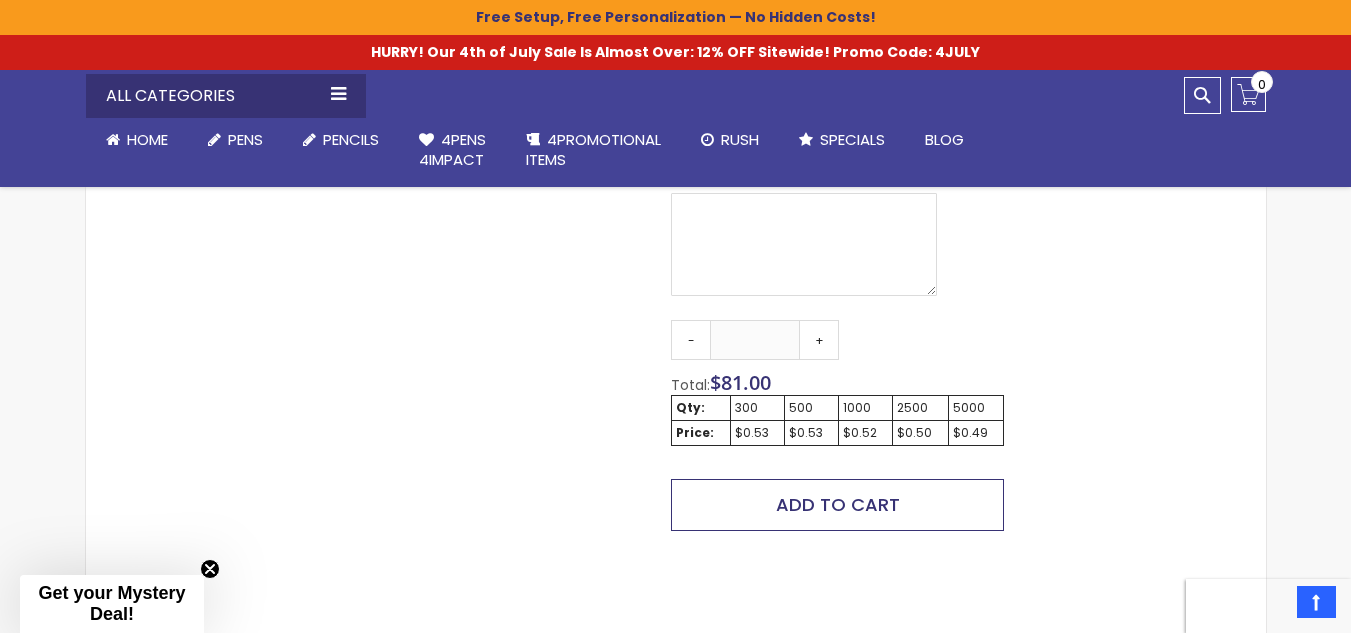 click on "Add to Cart" at bounding box center [837, 505] 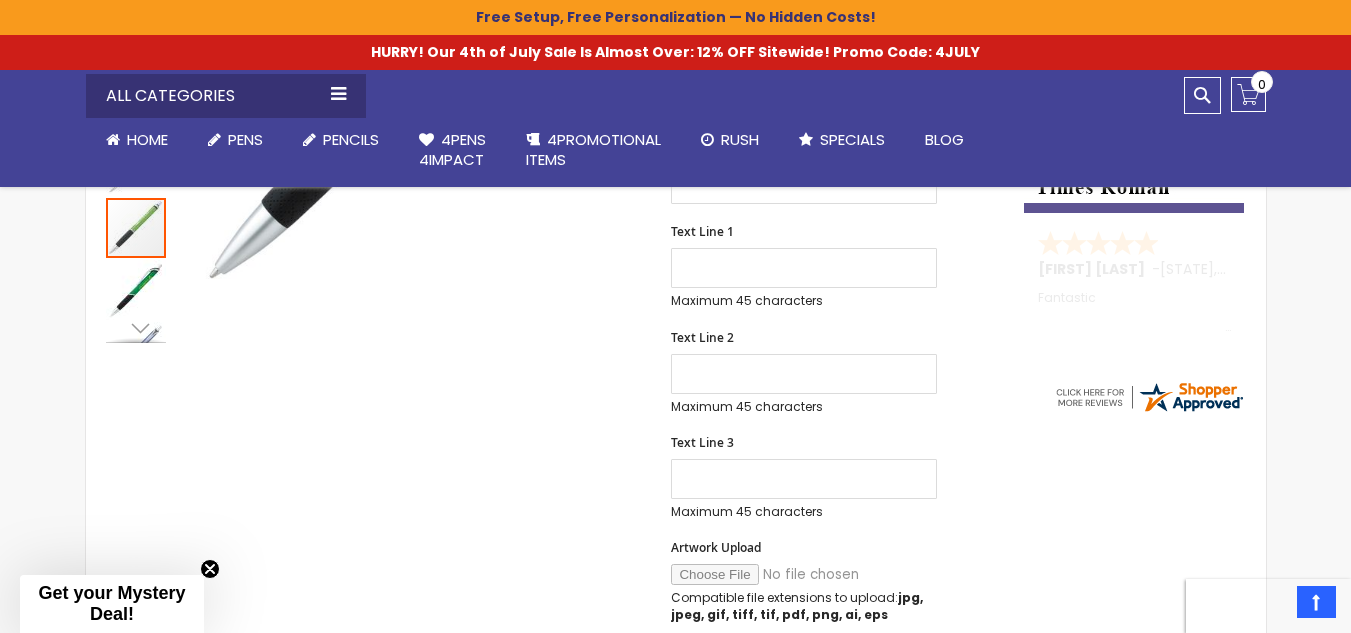 scroll, scrollTop: 219, scrollLeft: 0, axis: vertical 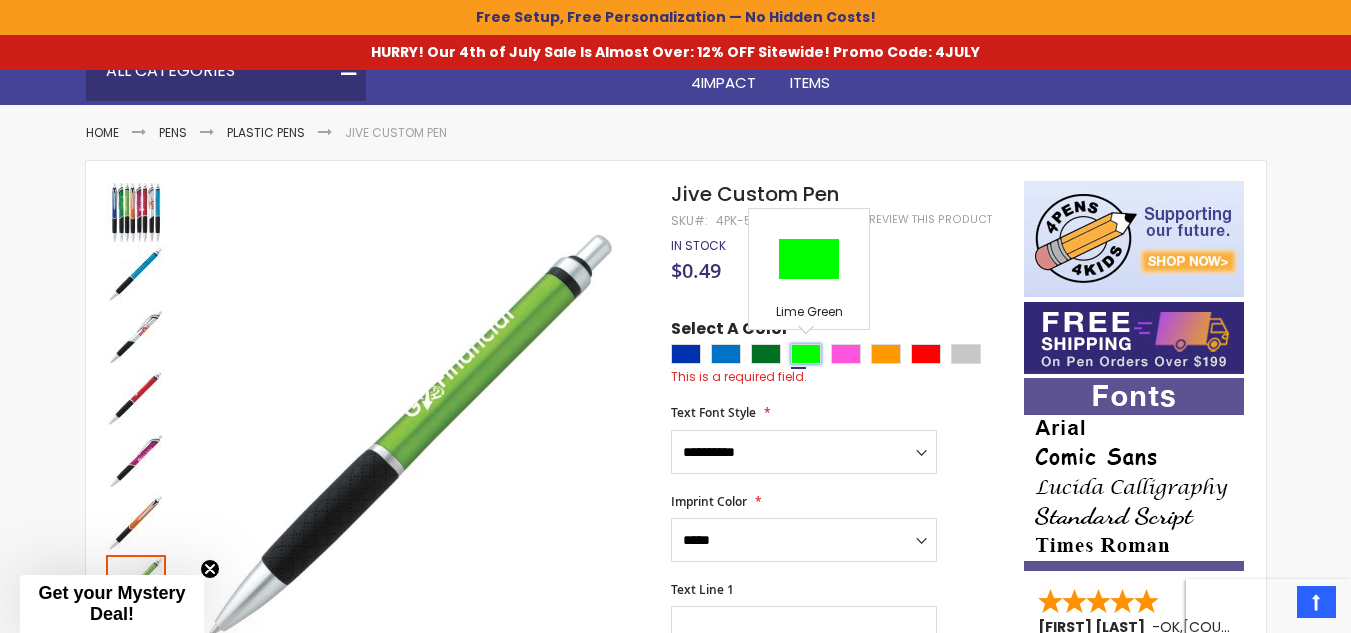 click at bounding box center (806, 354) 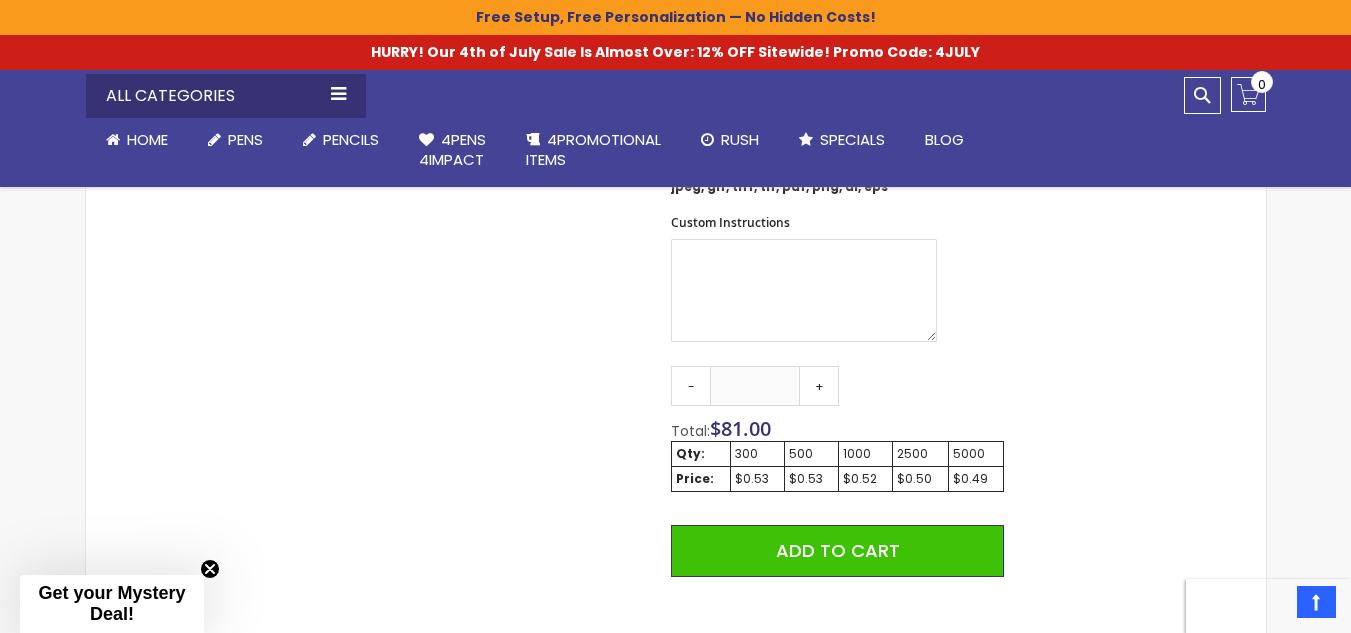 scroll, scrollTop: 1009, scrollLeft: 0, axis: vertical 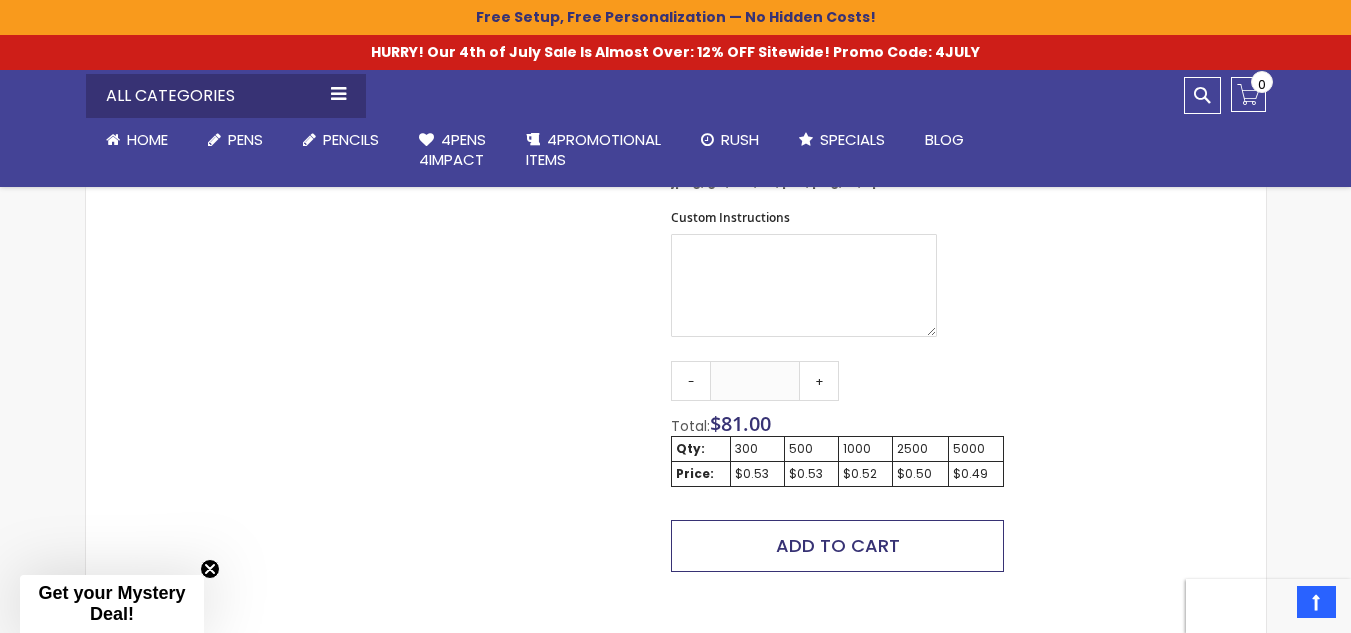 click on "Add to Cart" at bounding box center (838, 545) 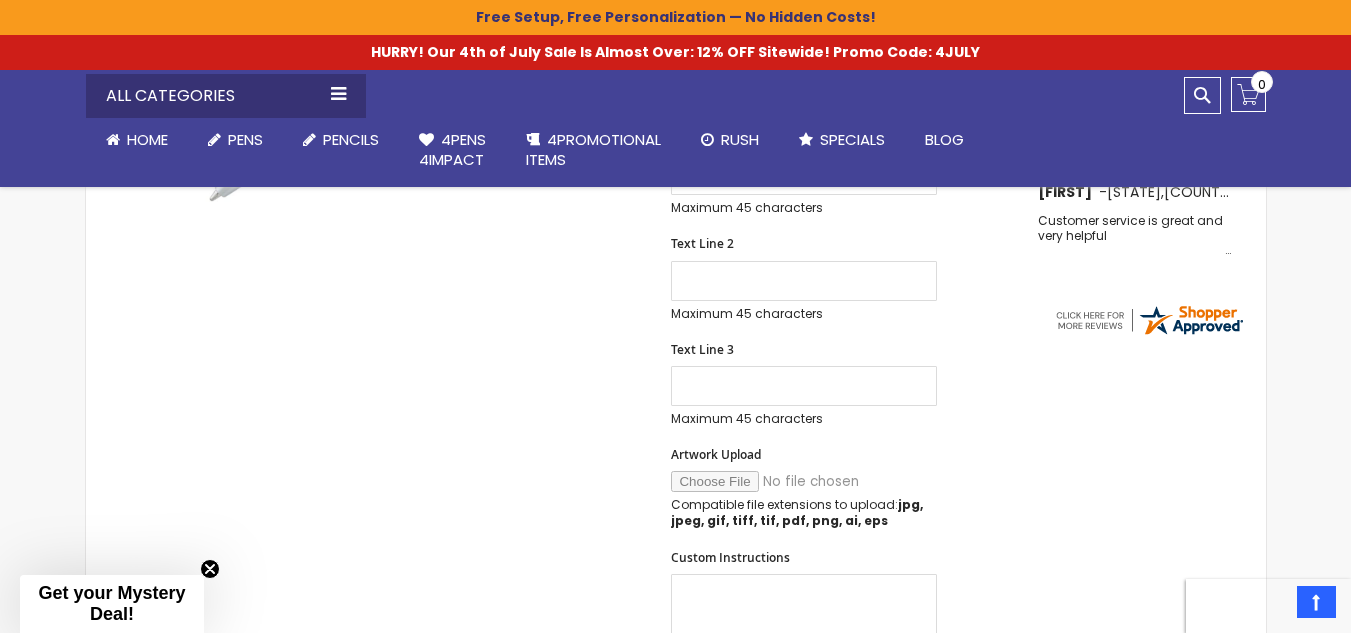 scroll, scrollTop: 542, scrollLeft: 0, axis: vertical 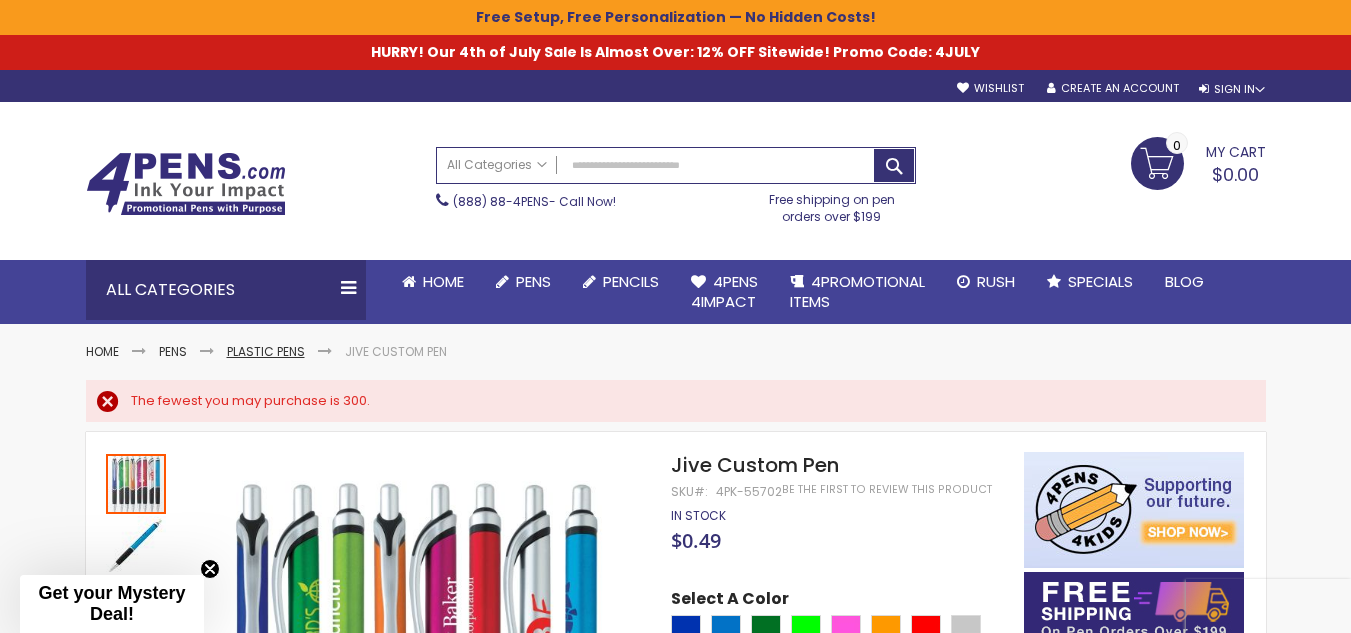 click on "Plastic Pens" at bounding box center [266, 351] 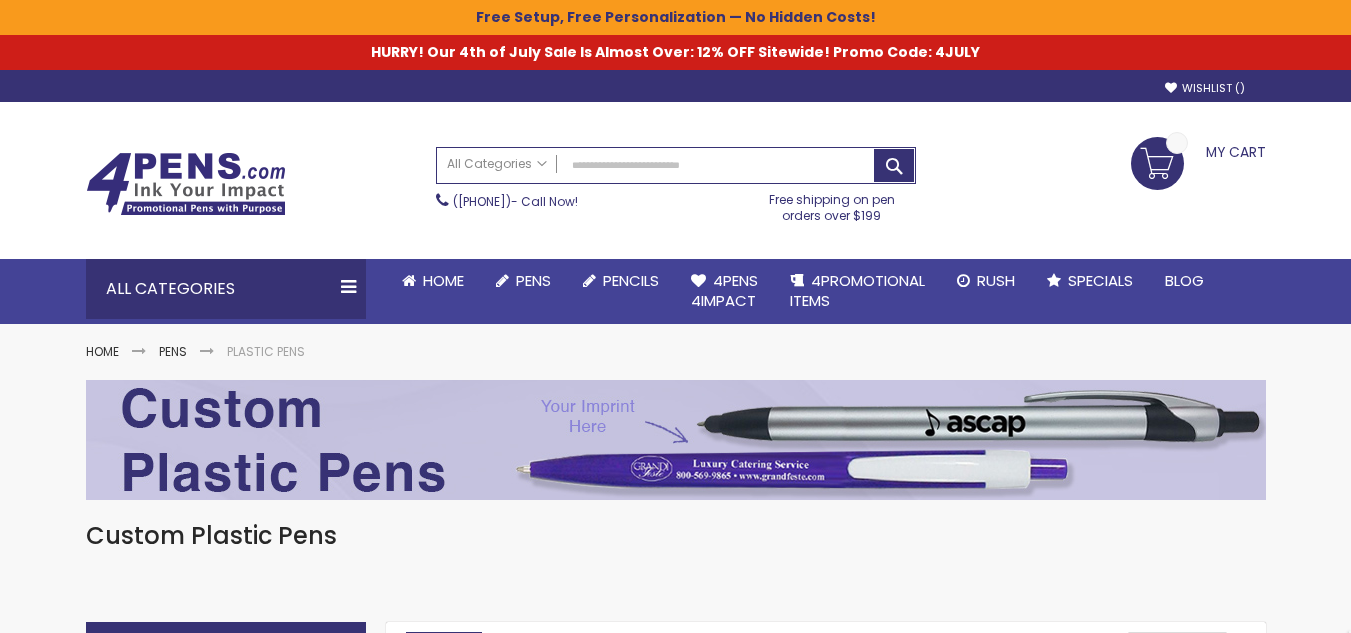 scroll, scrollTop: 0, scrollLeft: 0, axis: both 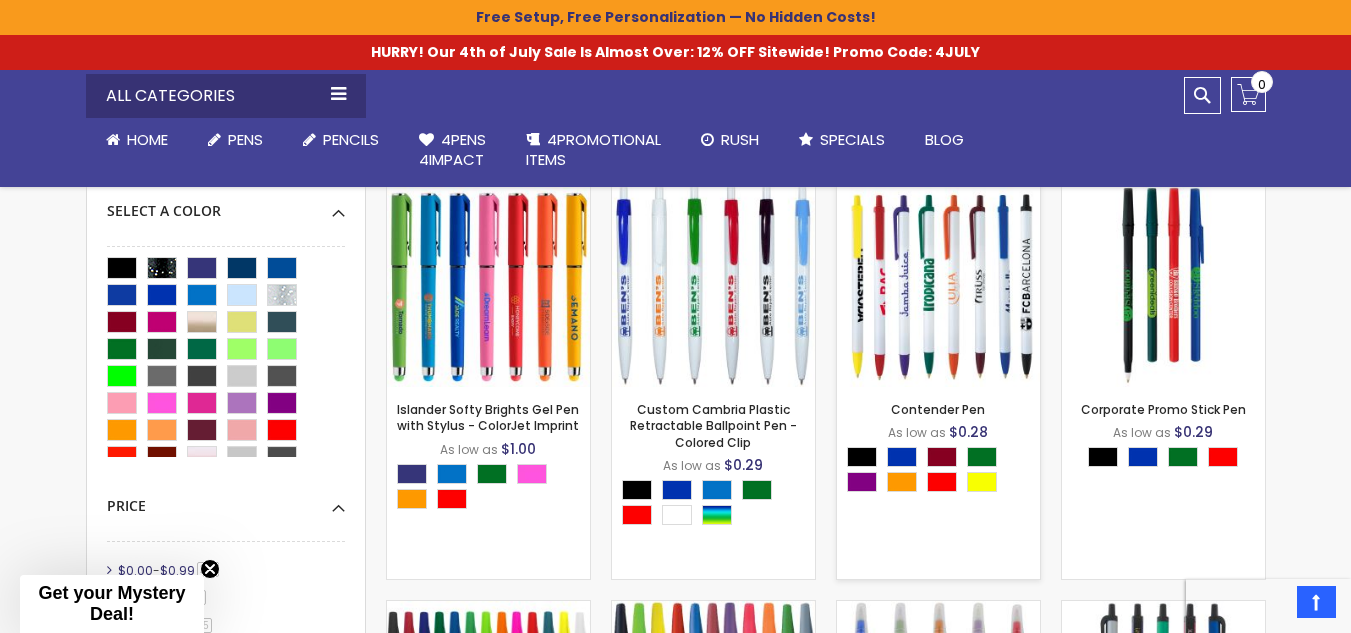 click at bounding box center (938, 285) 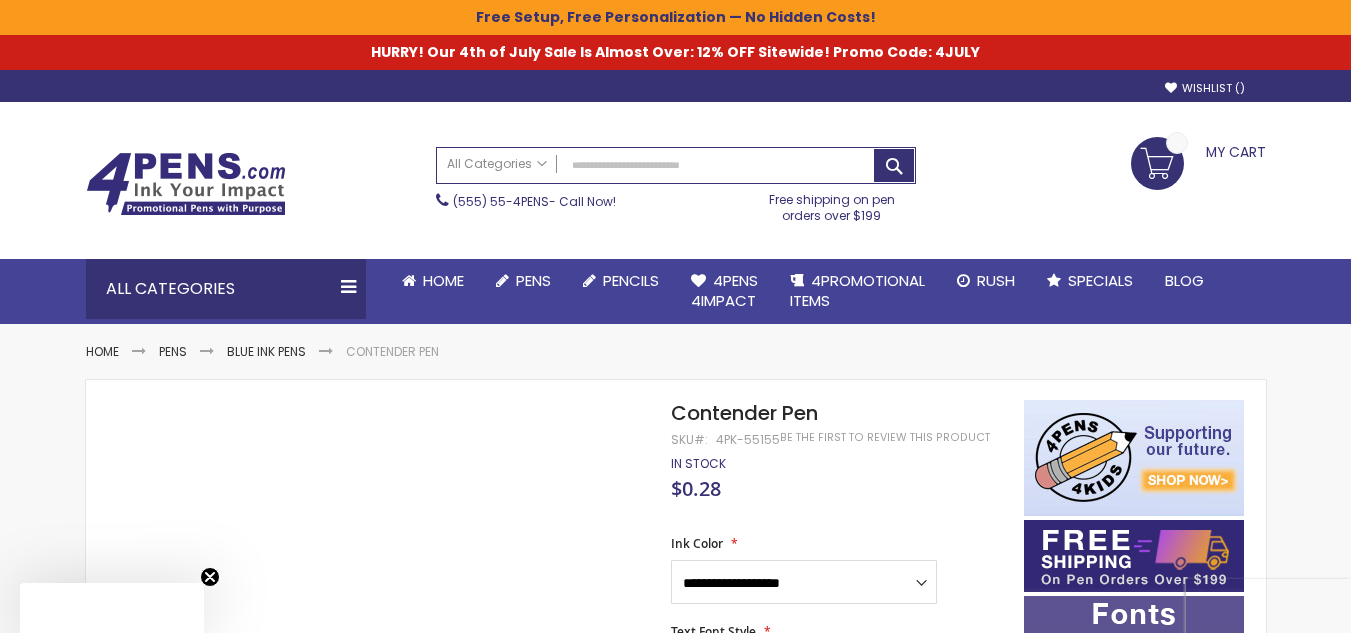 scroll, scrollTop: 0, scrollLeft: 0, axis: both 